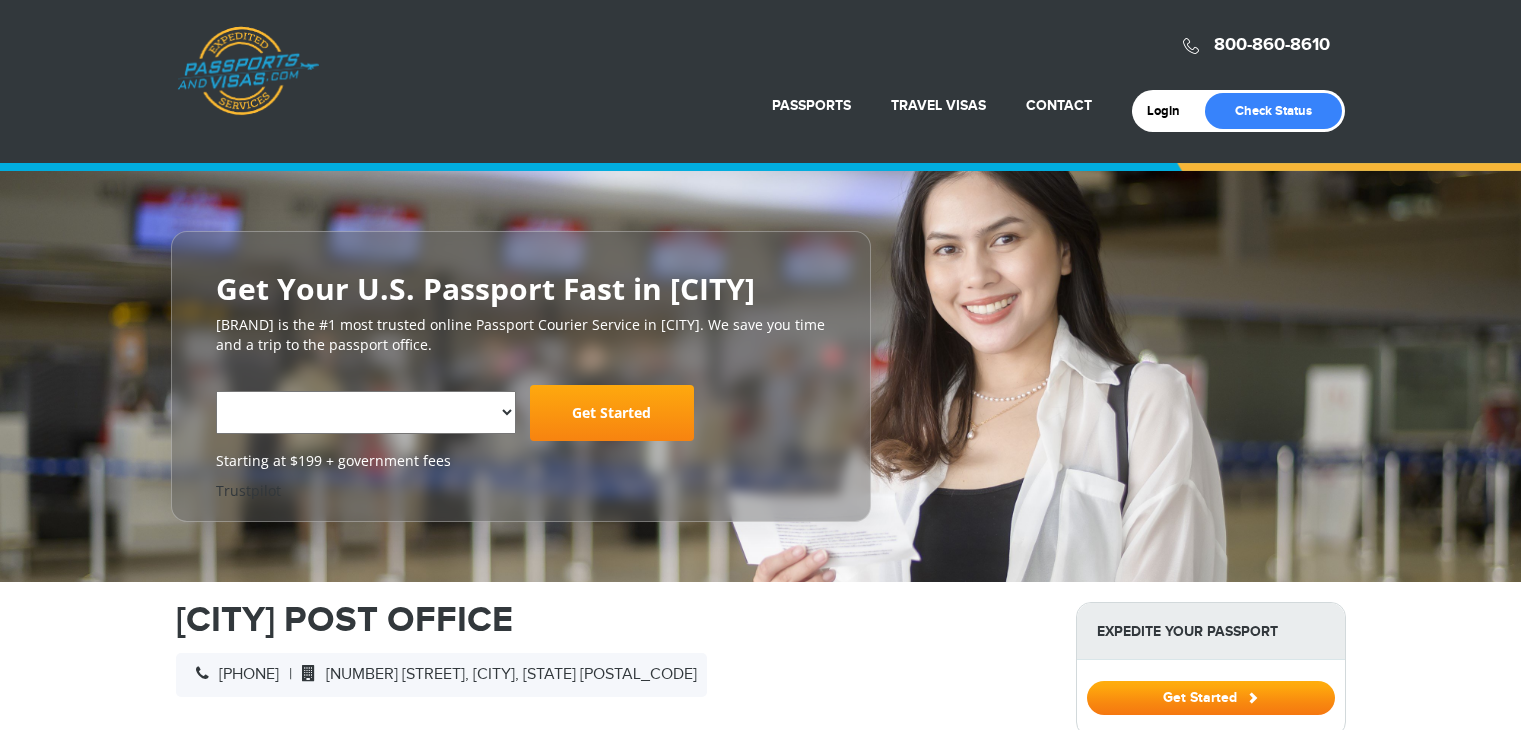scroll, scrollTop: 0, scrollLeft: 0, axis: both 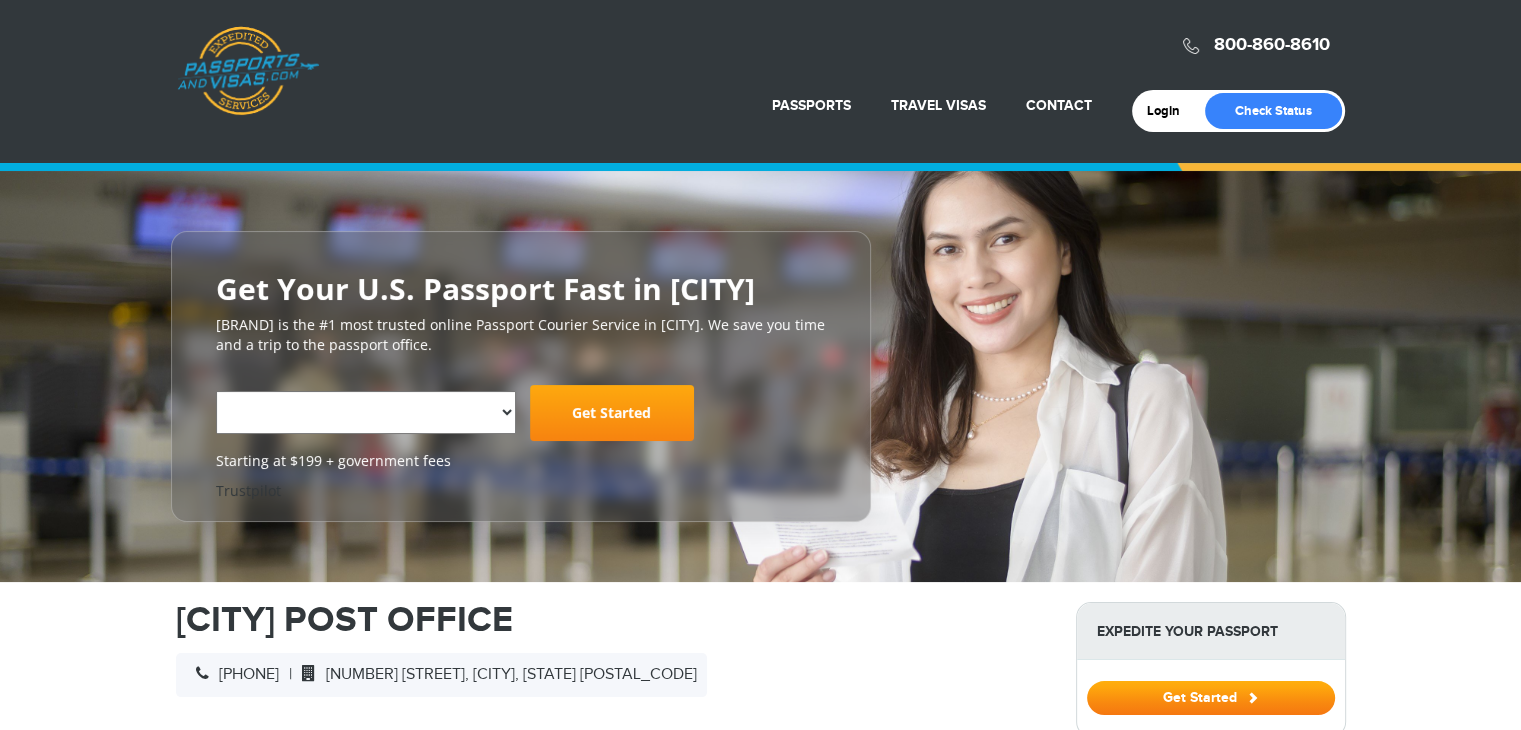select on "**********" 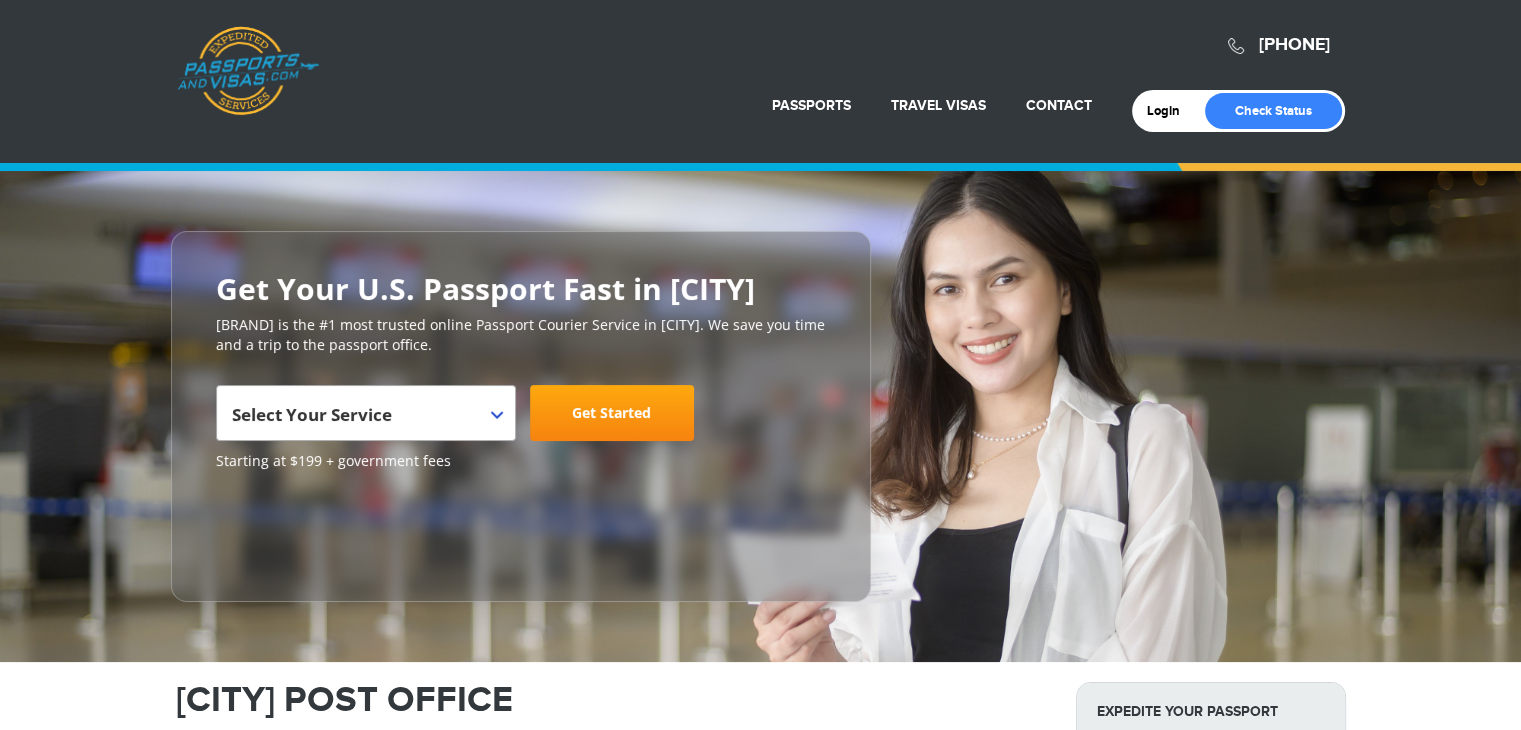 scroll, scrollTop: 0, scrollLeft: 0, axis: both 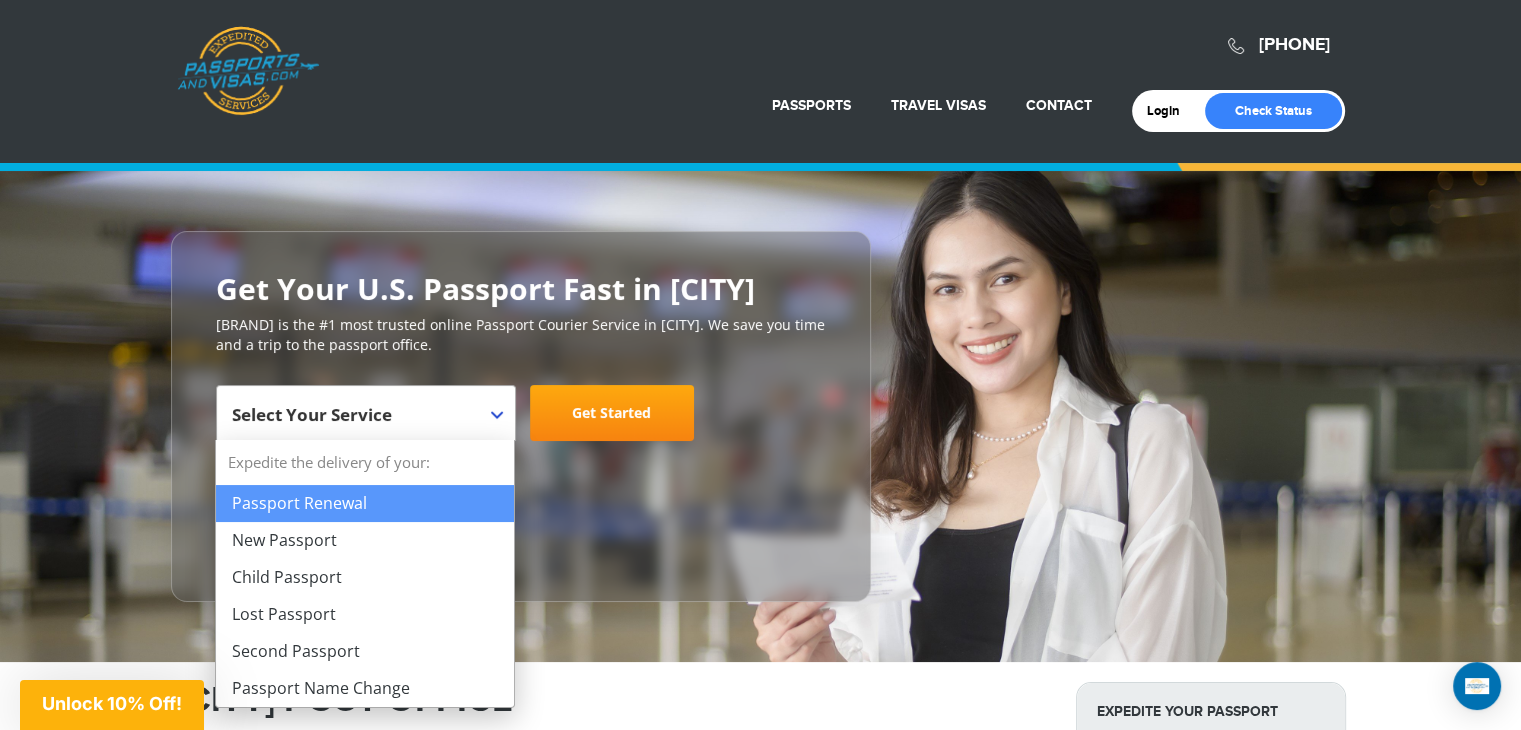 click on "Select Your Service" at bounding box center (366, 413) 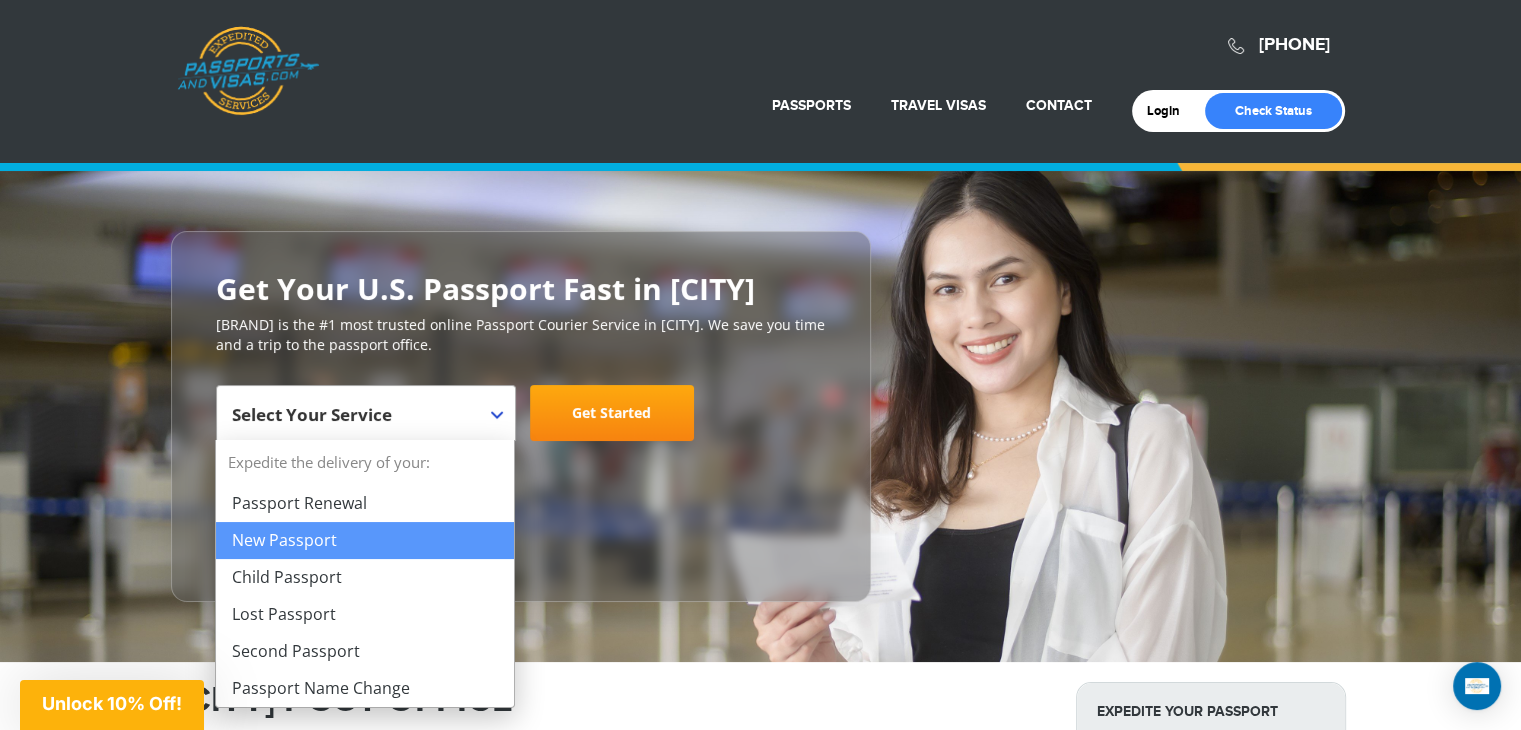 select on "**********" 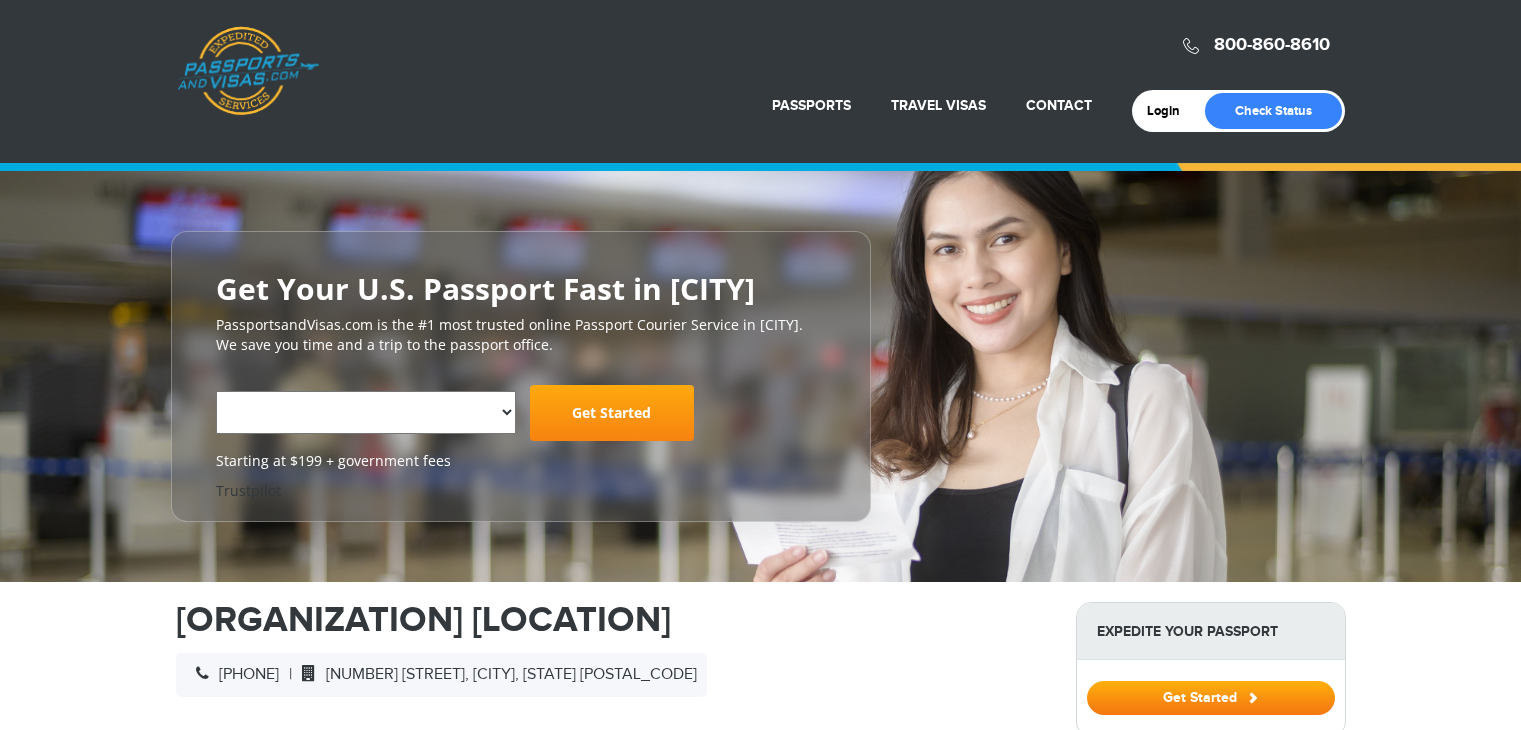 scroll, scrollTop: 0, scrollLeft: 0, axis: both 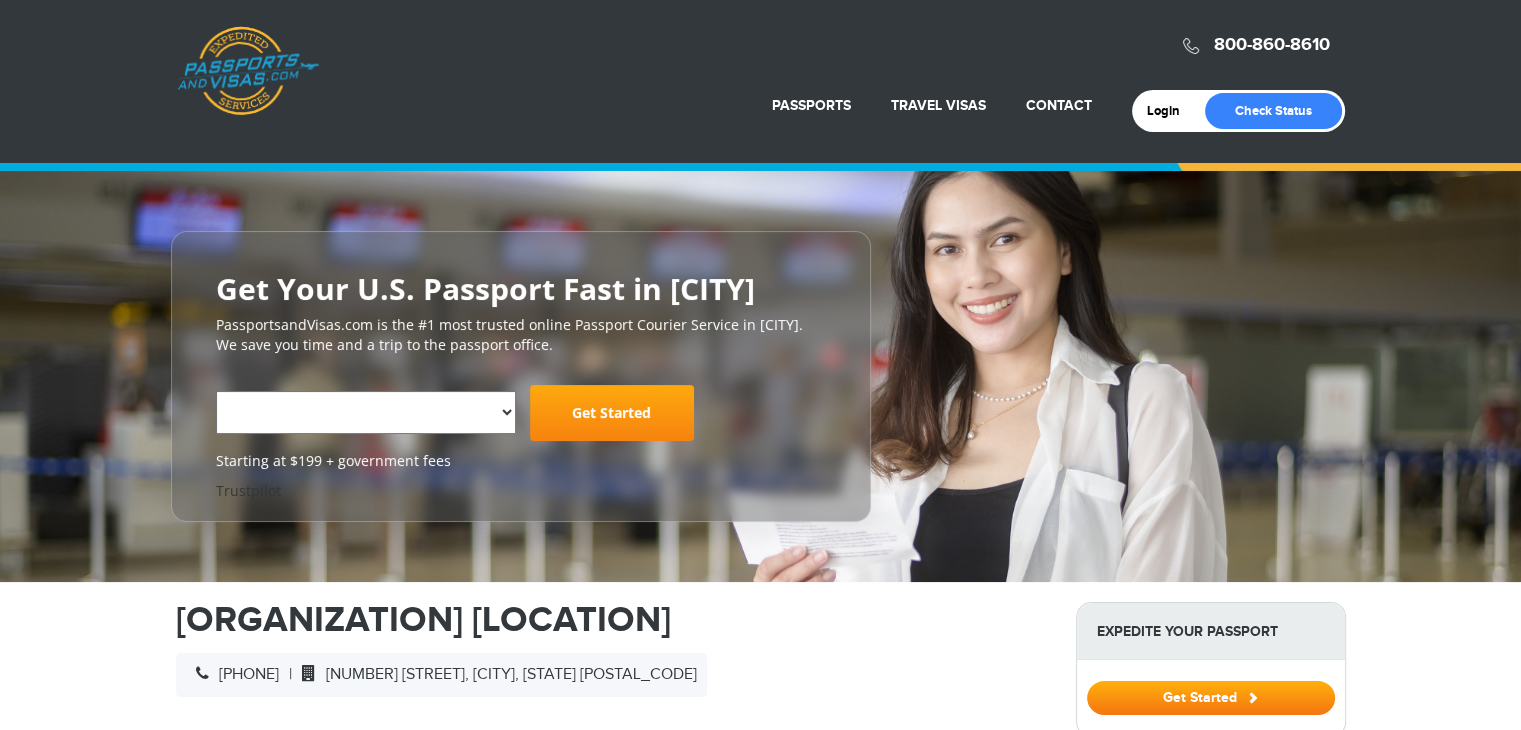 select on "**********" 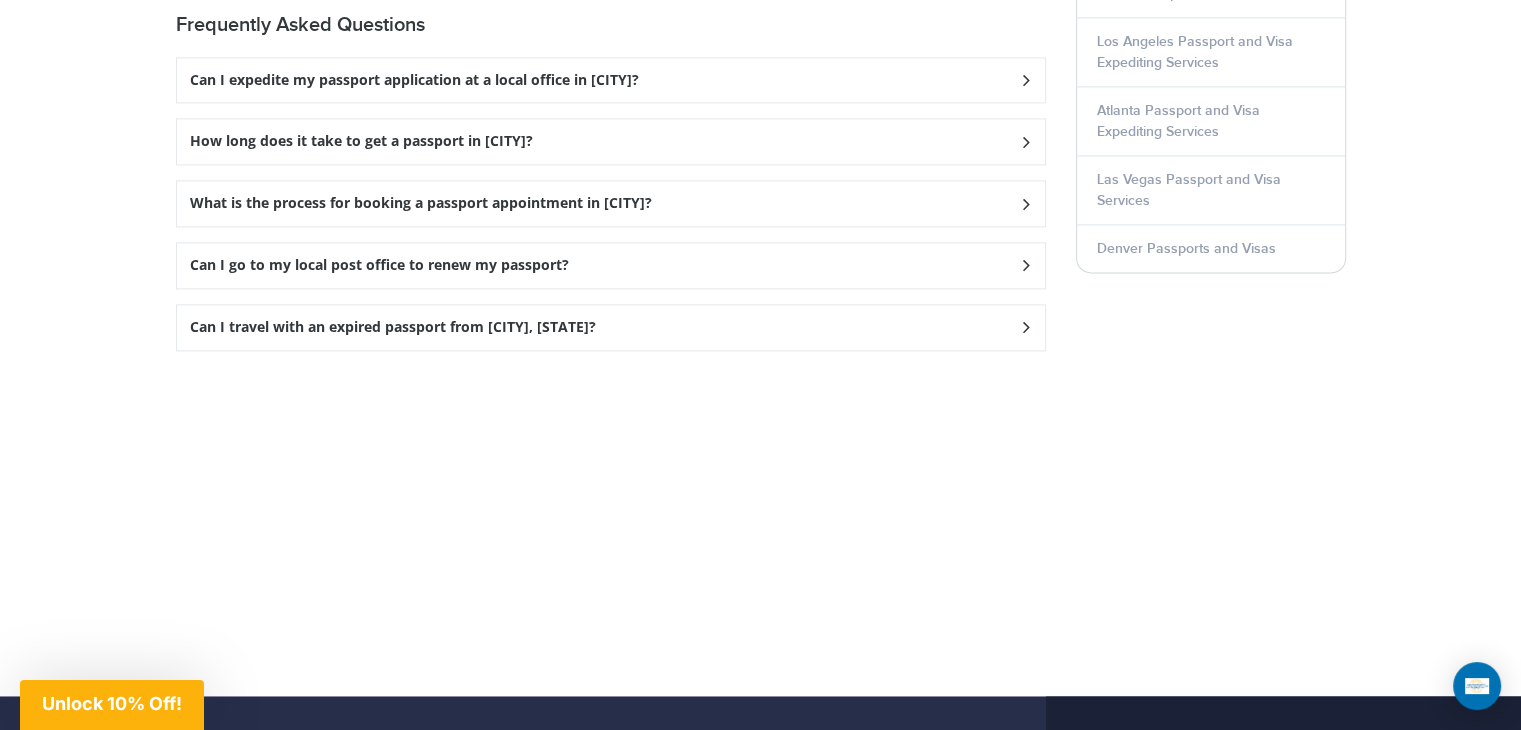 scroll, scrollTop: 3000, scrollLeft: 0, axis: vertical 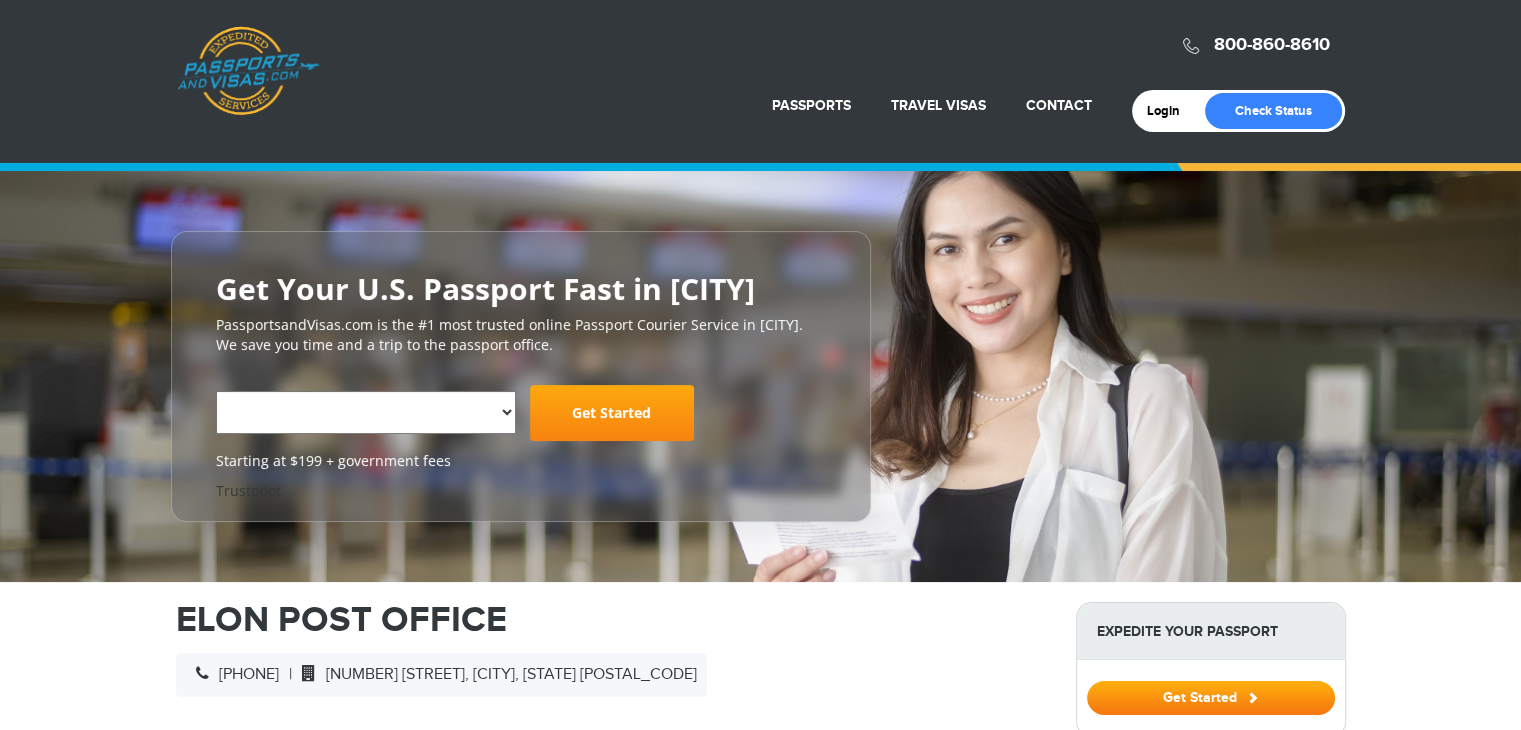 select on "**********" 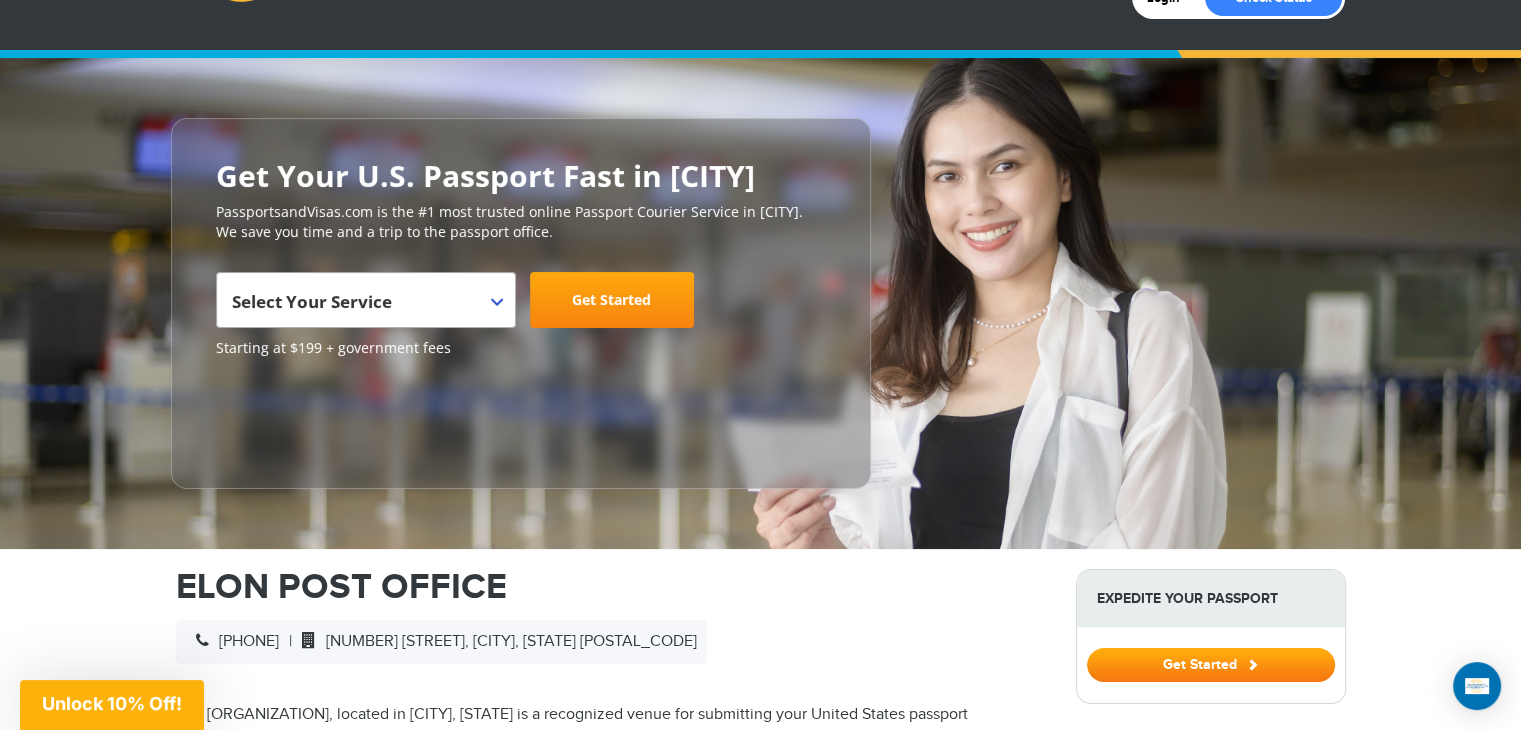 scroll, scrollTop: 200, scrollLeft: 0, axis: vertical 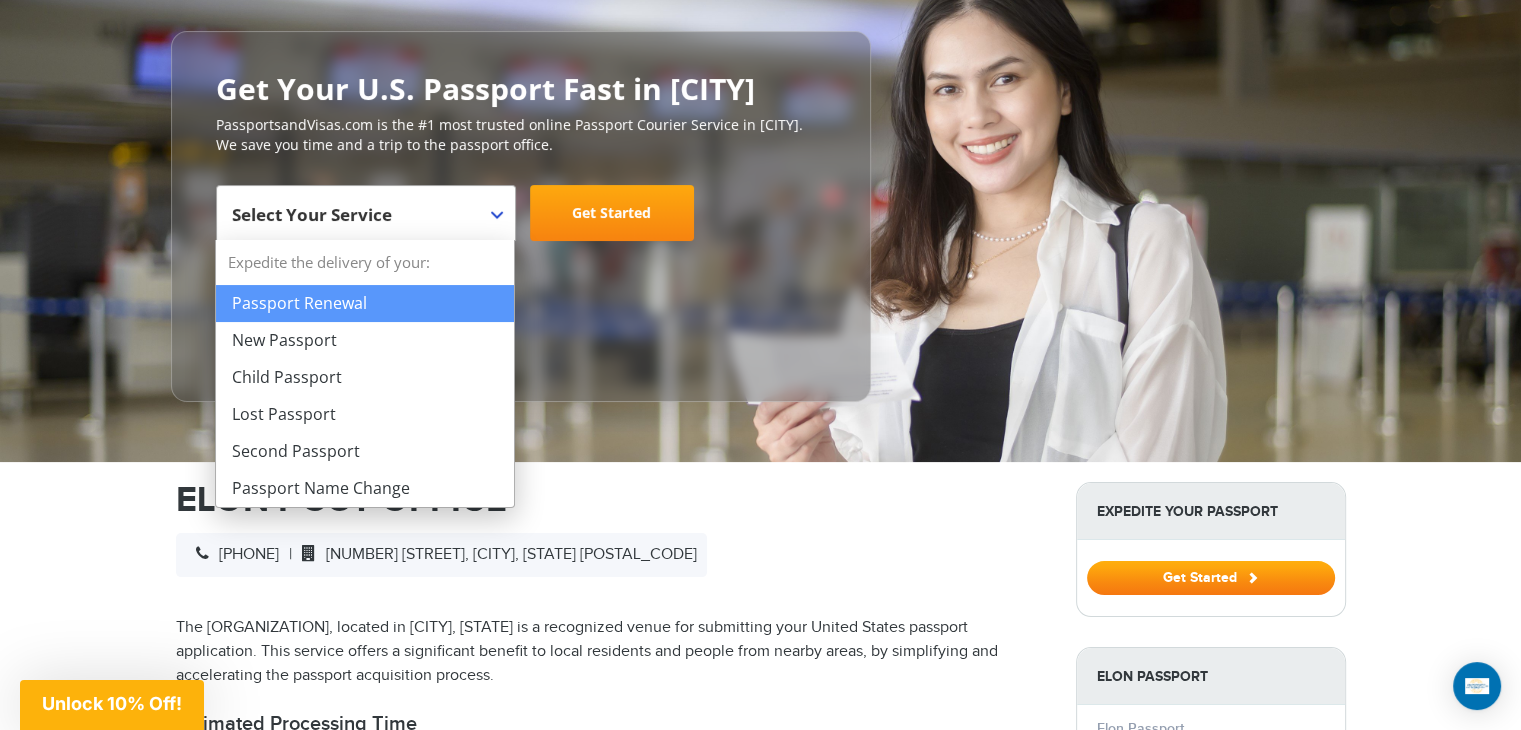 click at bounding box center [497, 215] 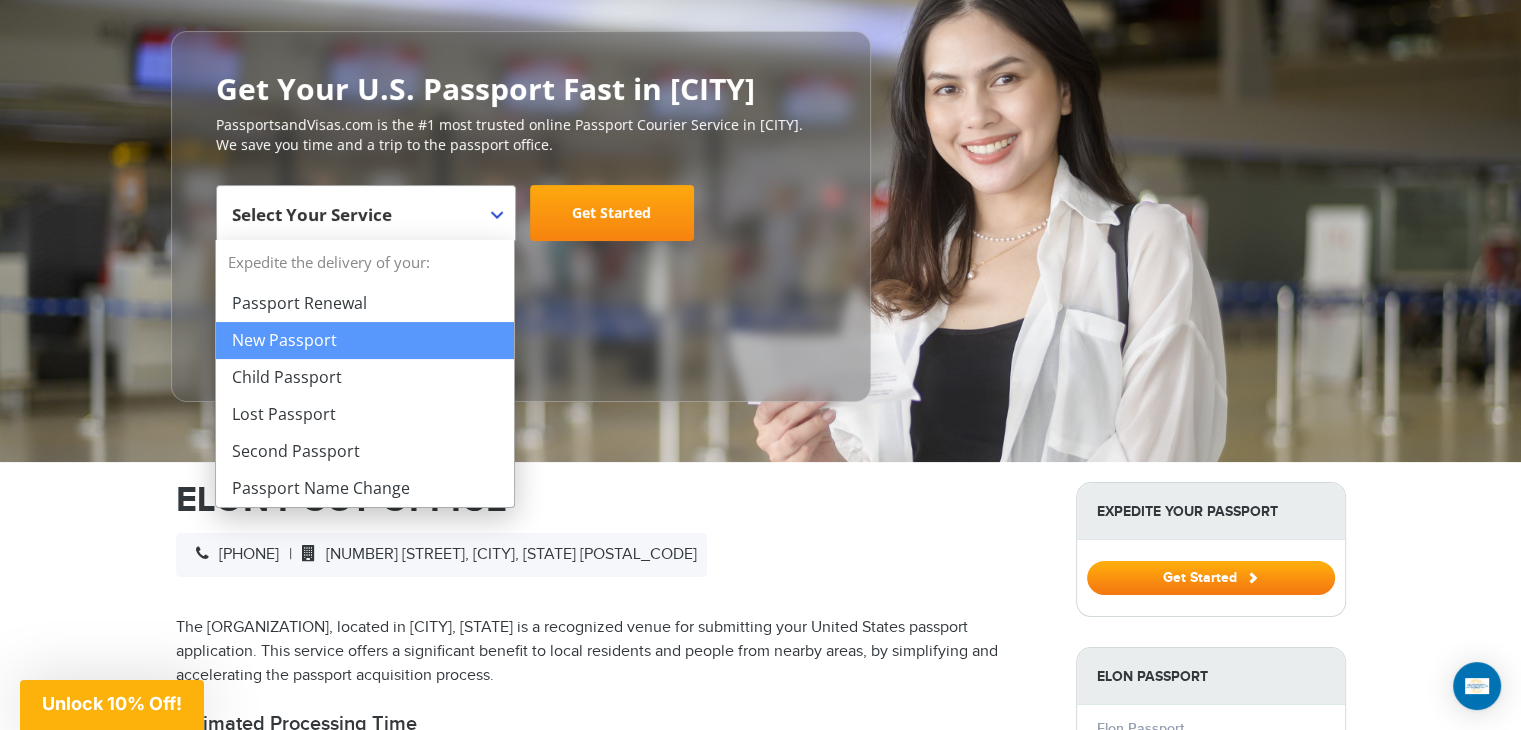 select on "**********" 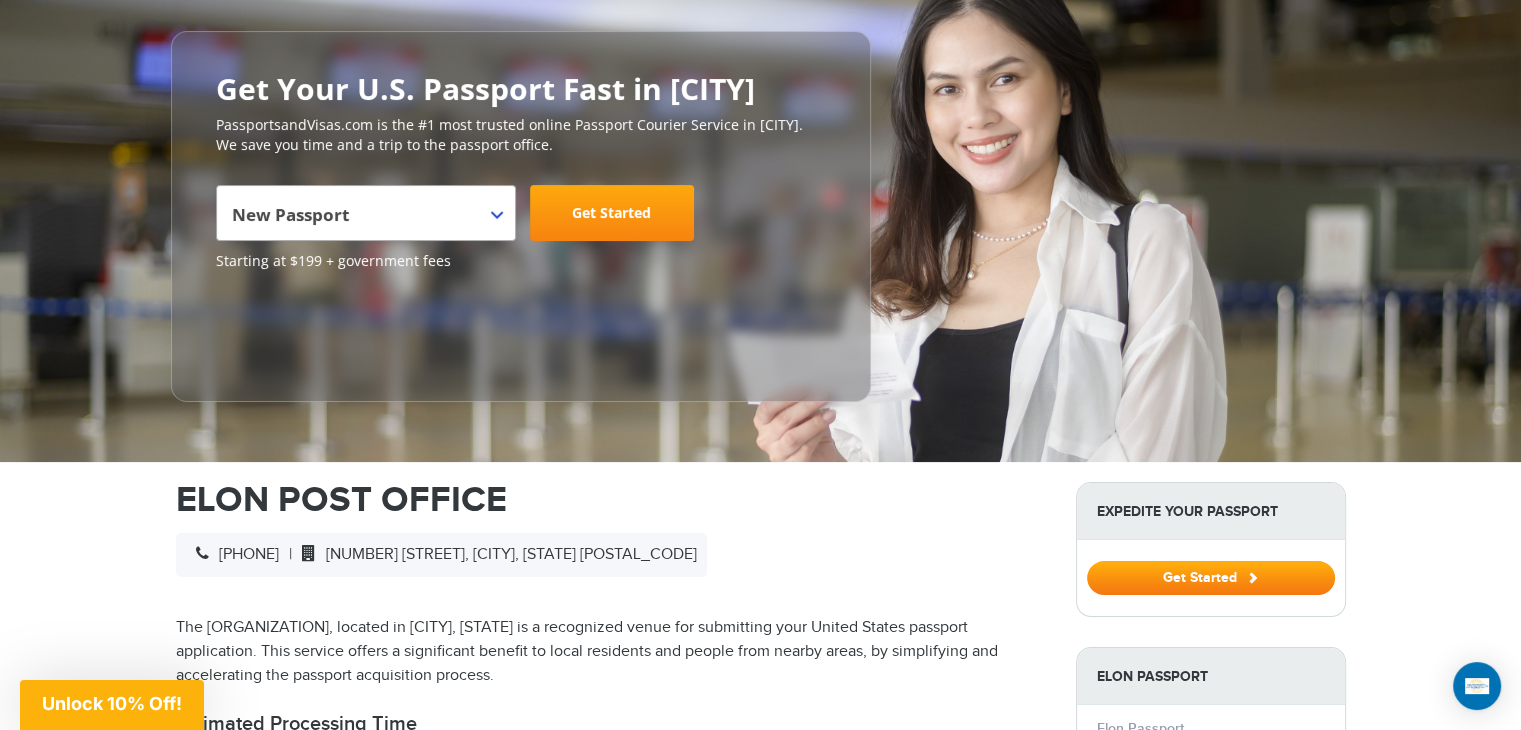 click on "Get Started" at bounding box center (612, 213) 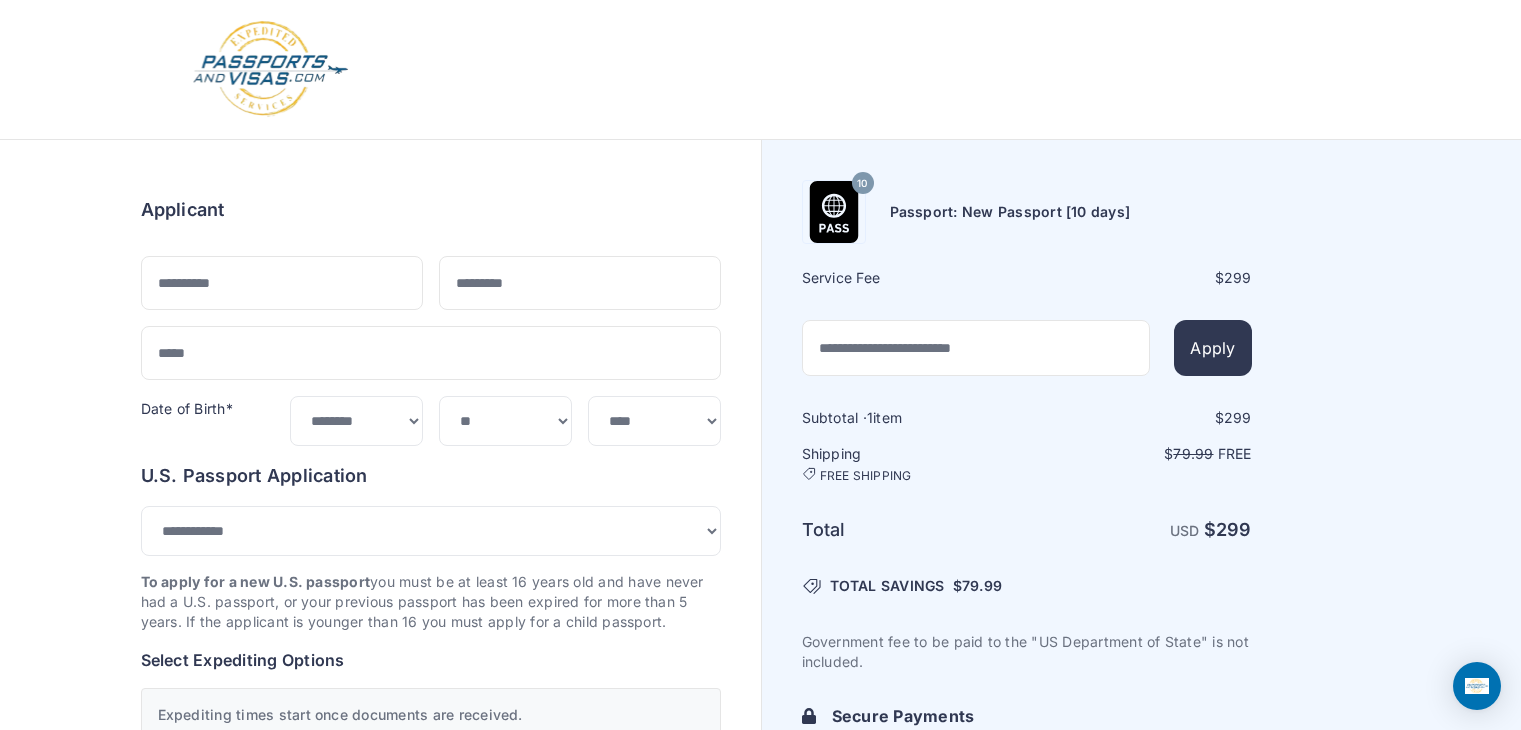 select on "***" 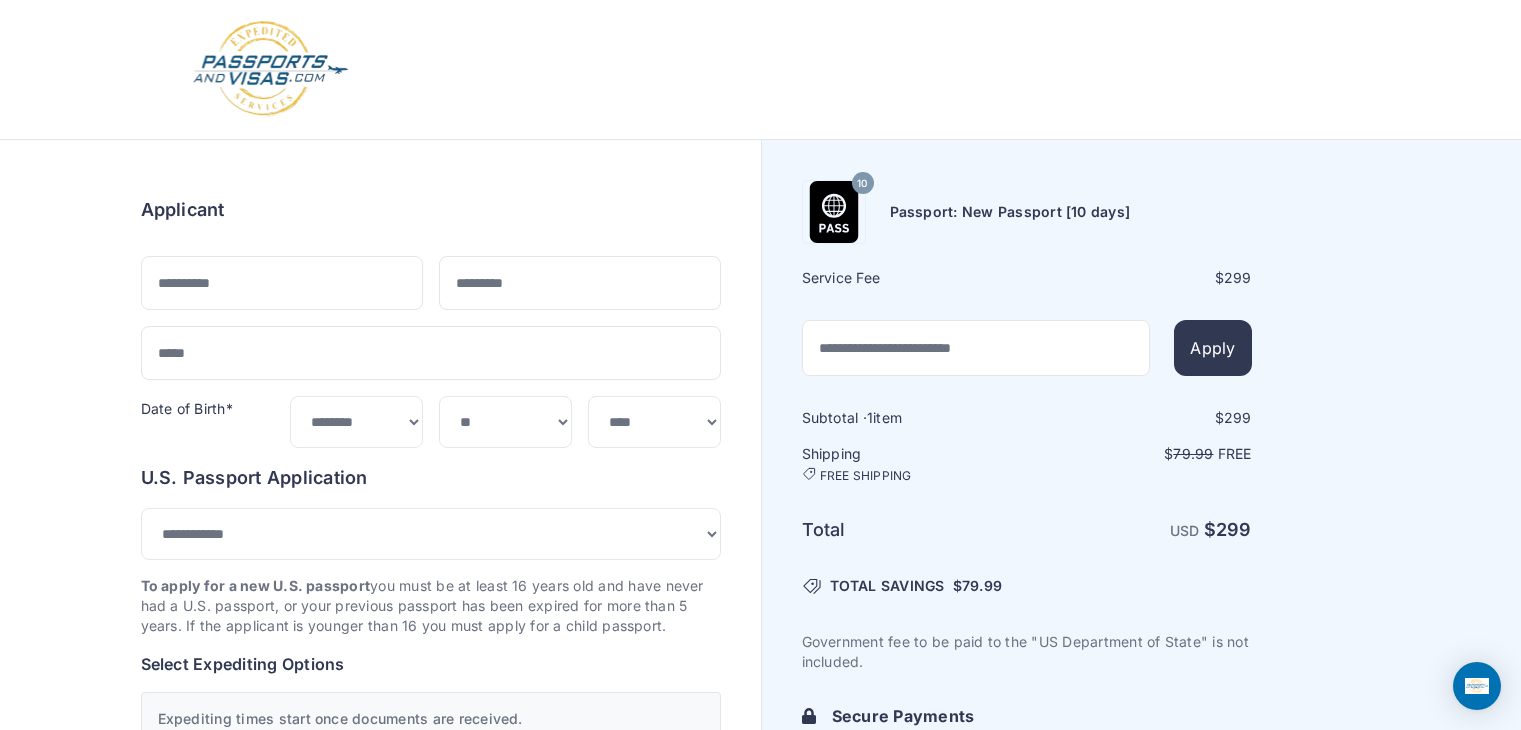 scroll, scrollTop: 0, scrollLeft: 0, axis: both 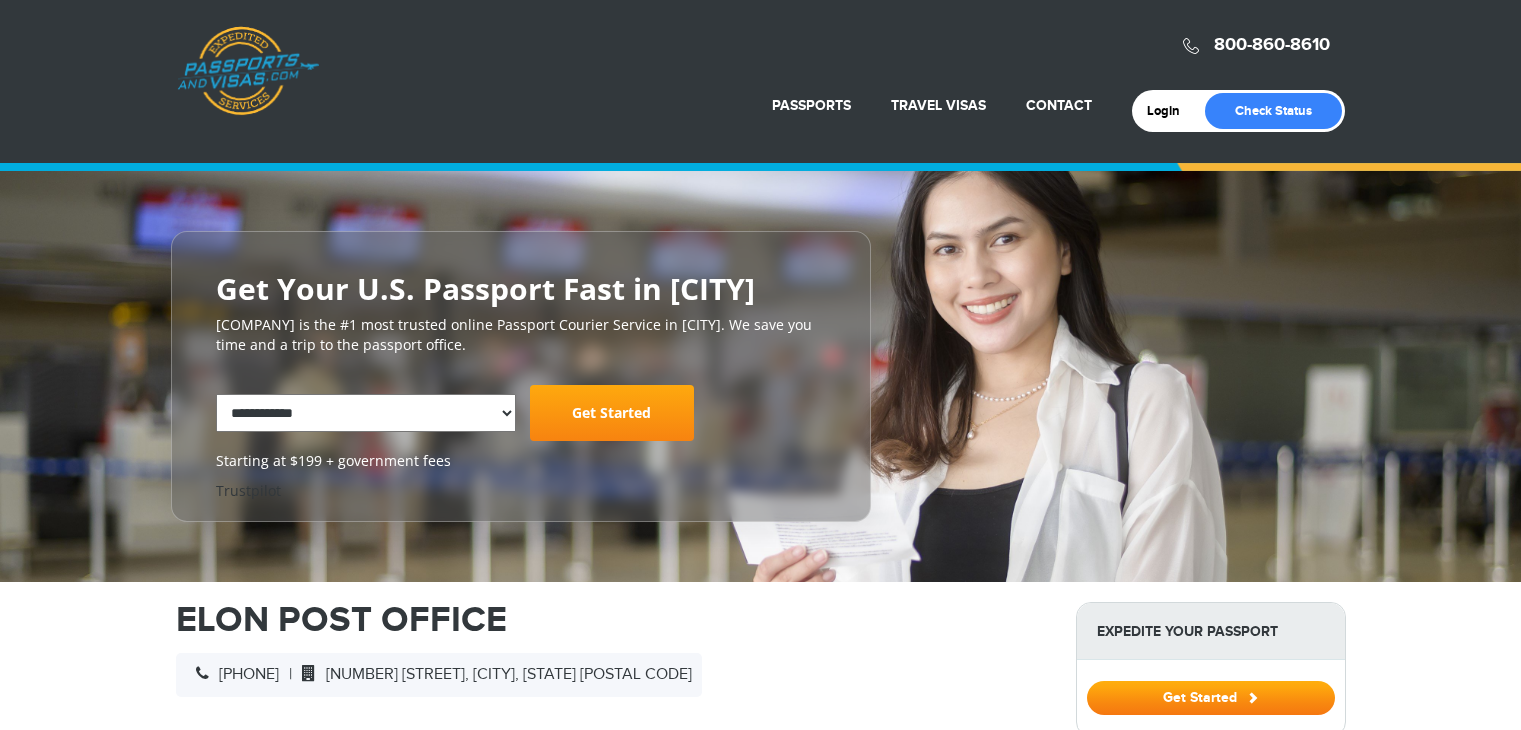 select on "**********" 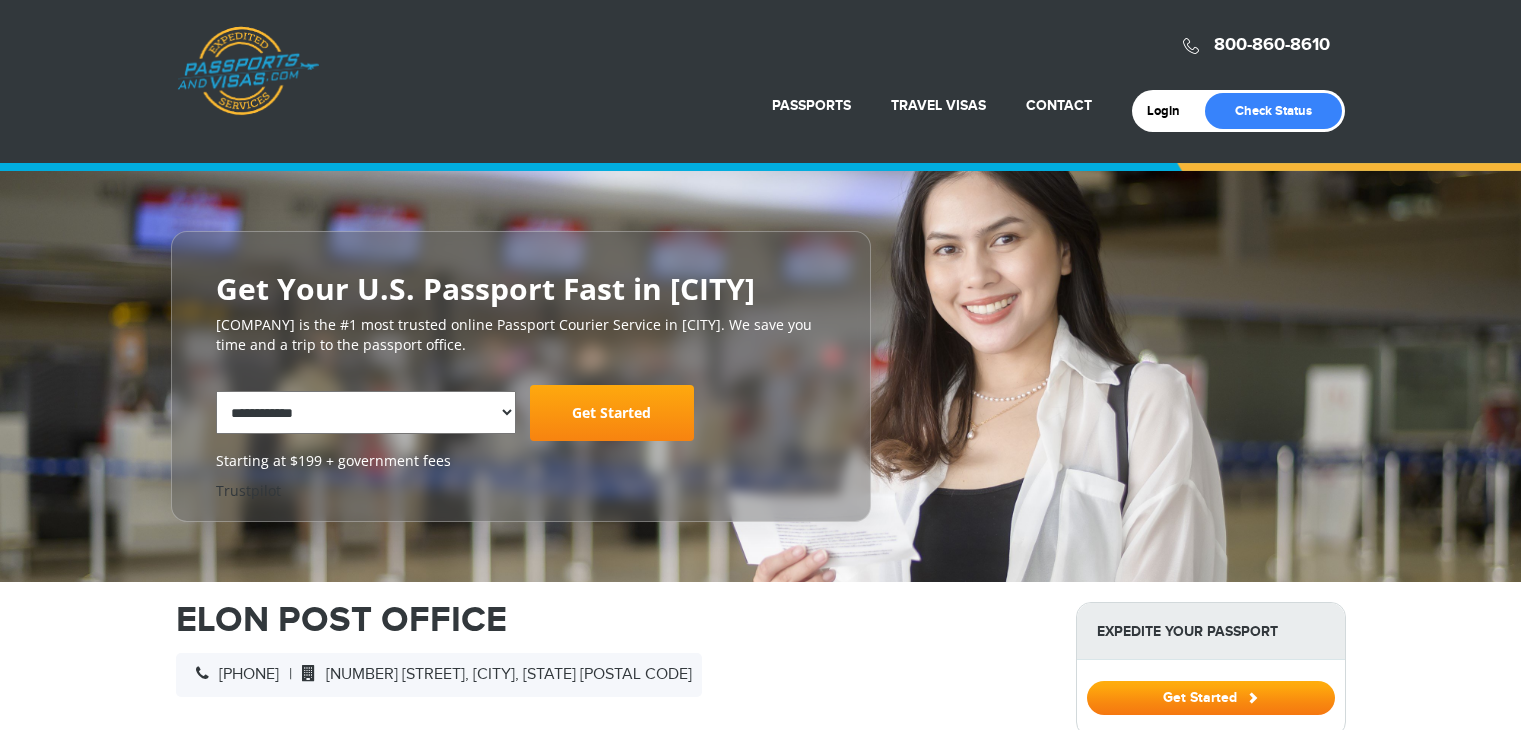 scroll, scrollTop: 184, scrollLeft: 0, axis: vertical 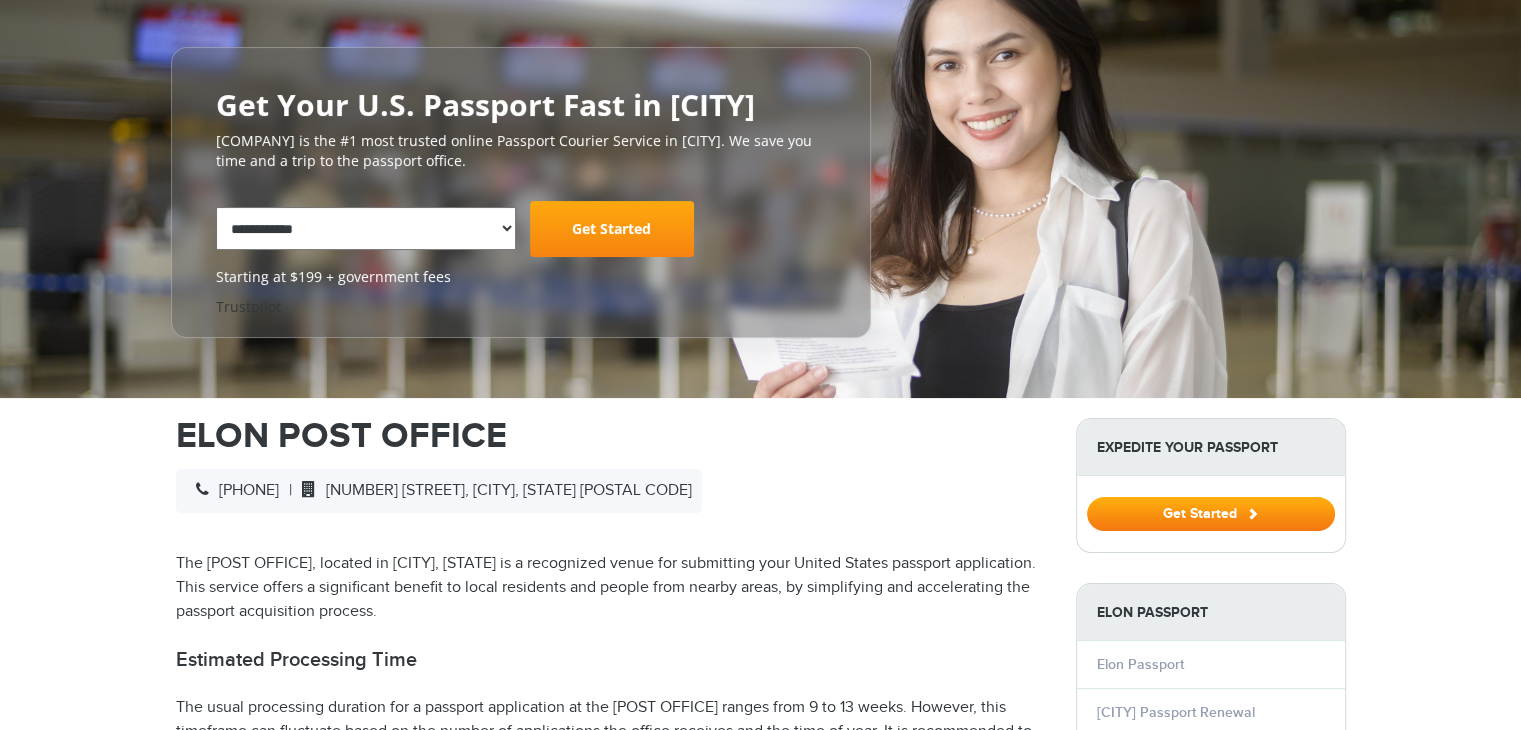 select on "**********" 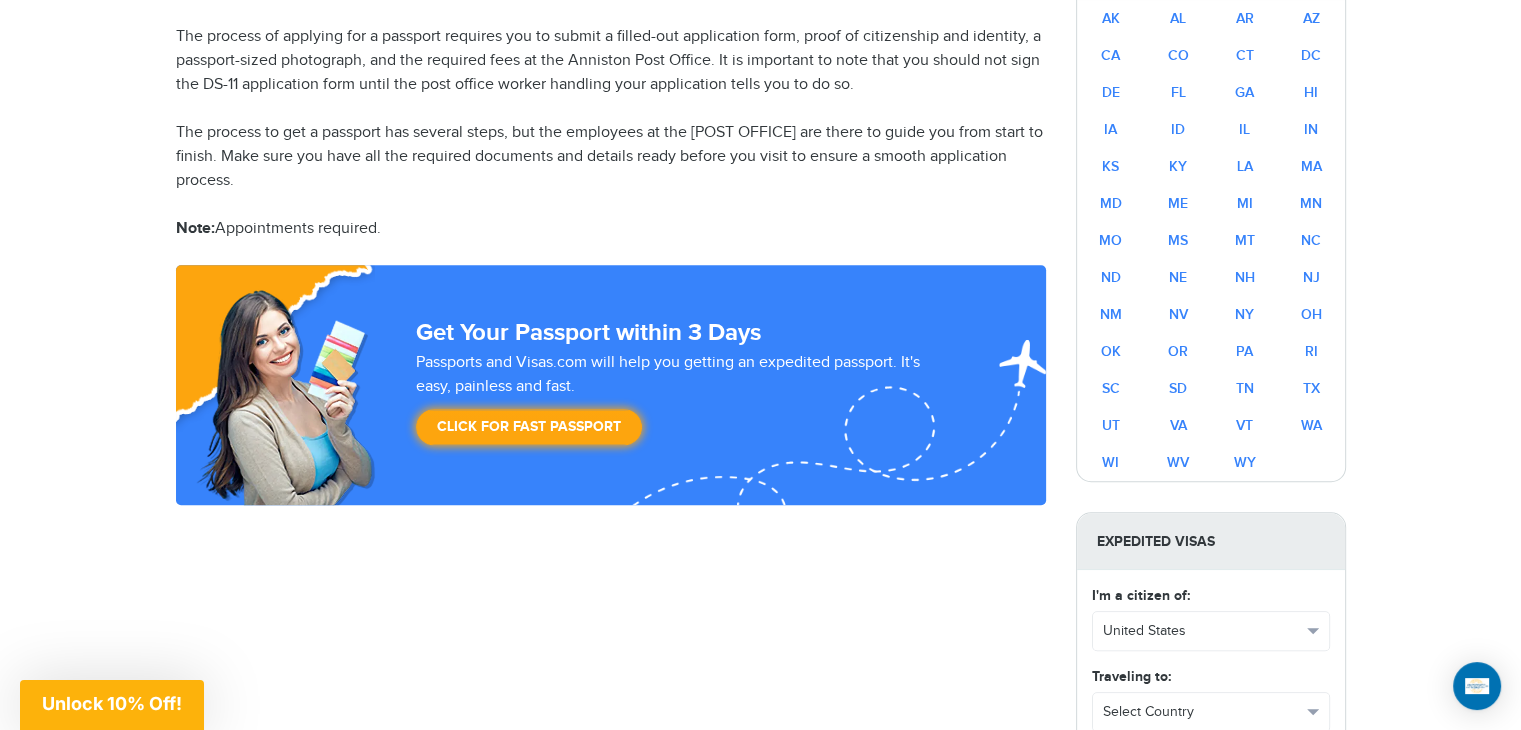 scroll, scrollTop: 1284, scrollLeft: 0, axis: vertical 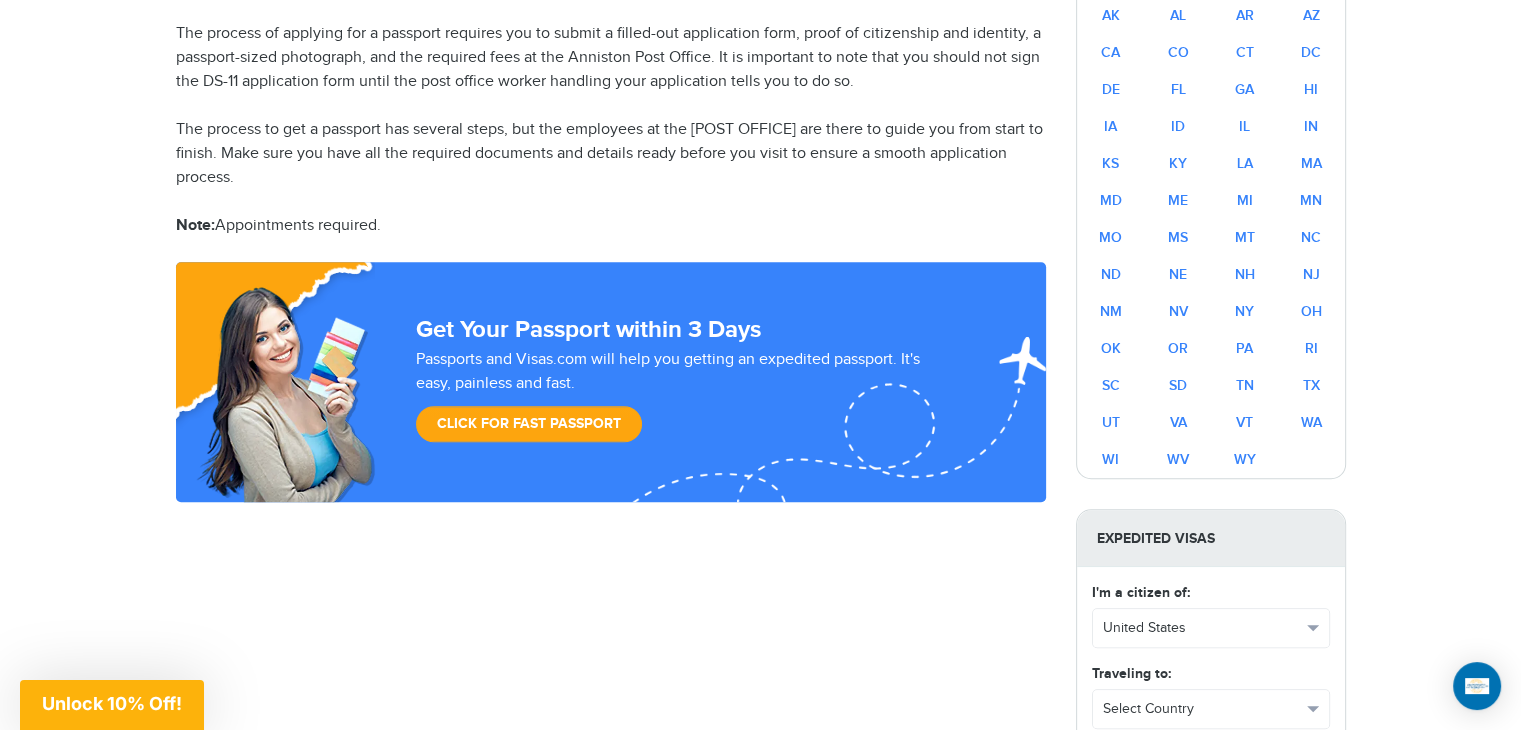 click on "Click for Fast Passport" at bounding box center [529, 424] 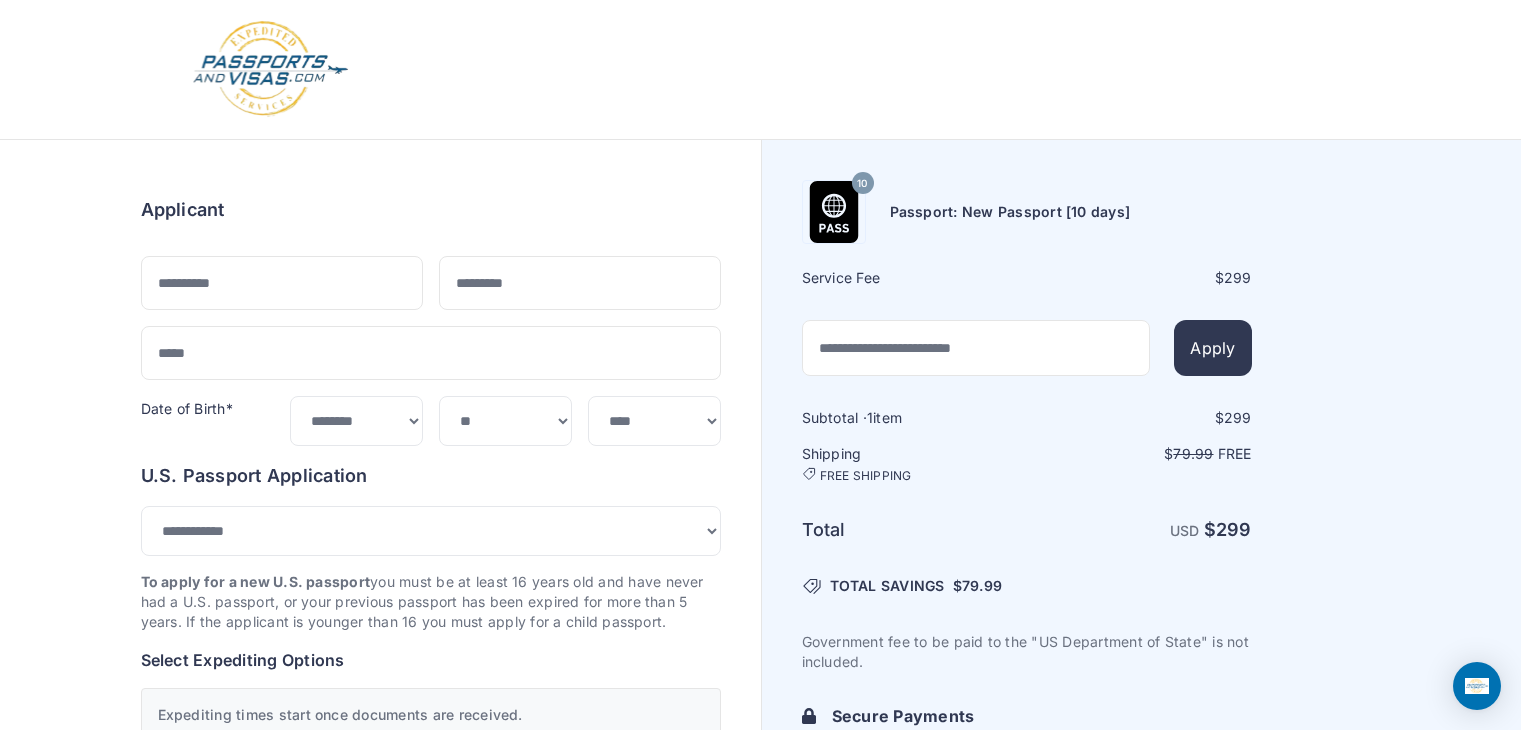 select on "***" 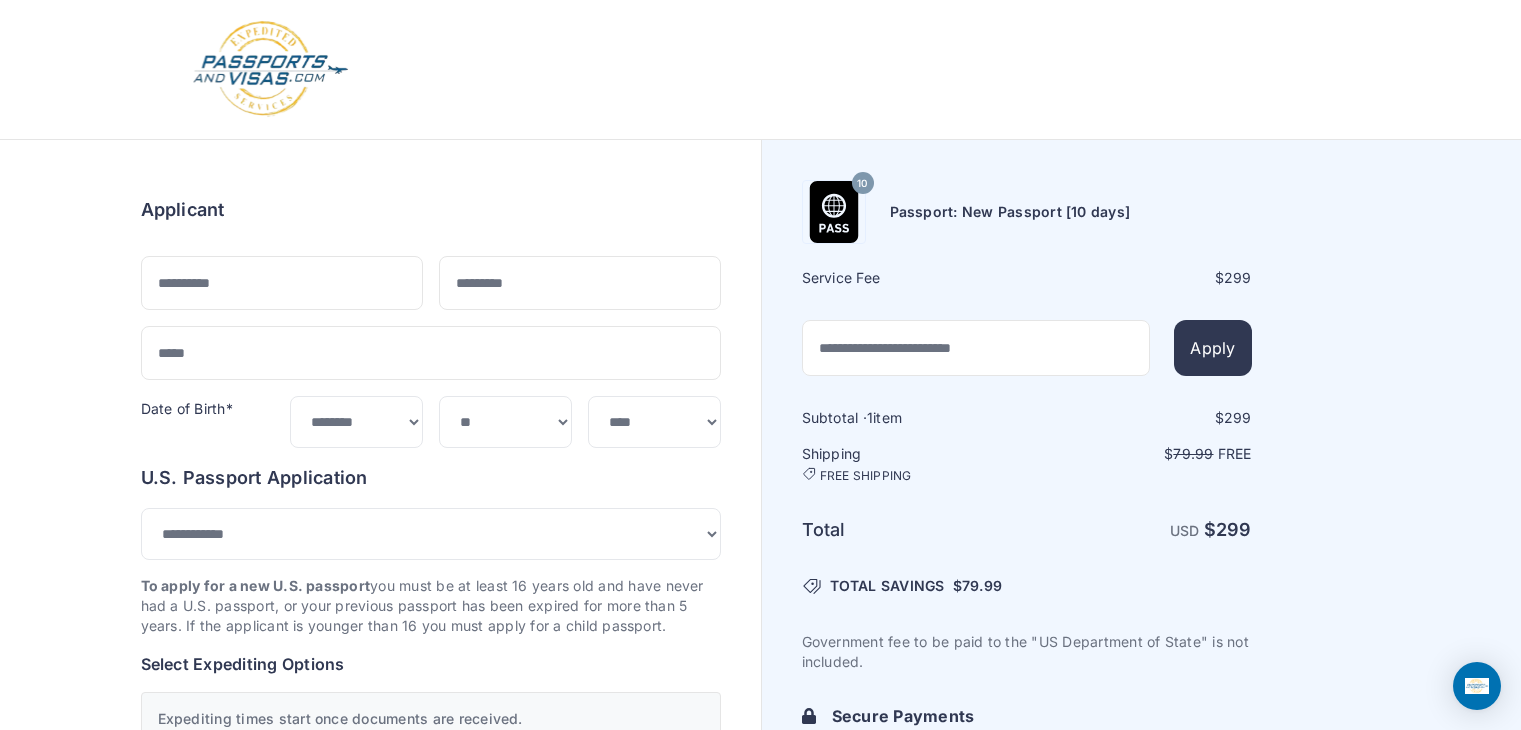 scroll, scrollTop: 0, scrollLeft: 0, axis: both 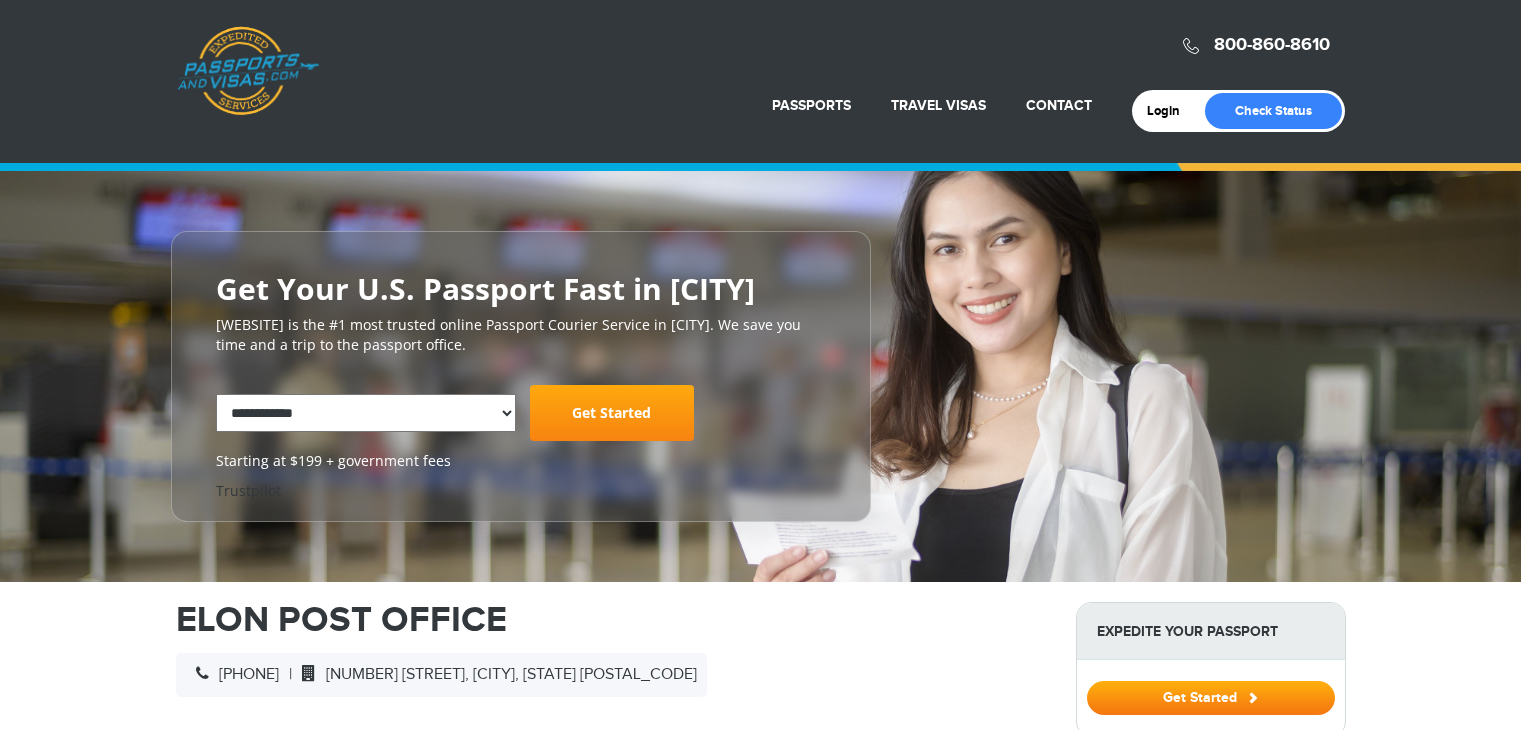 select on "**********" 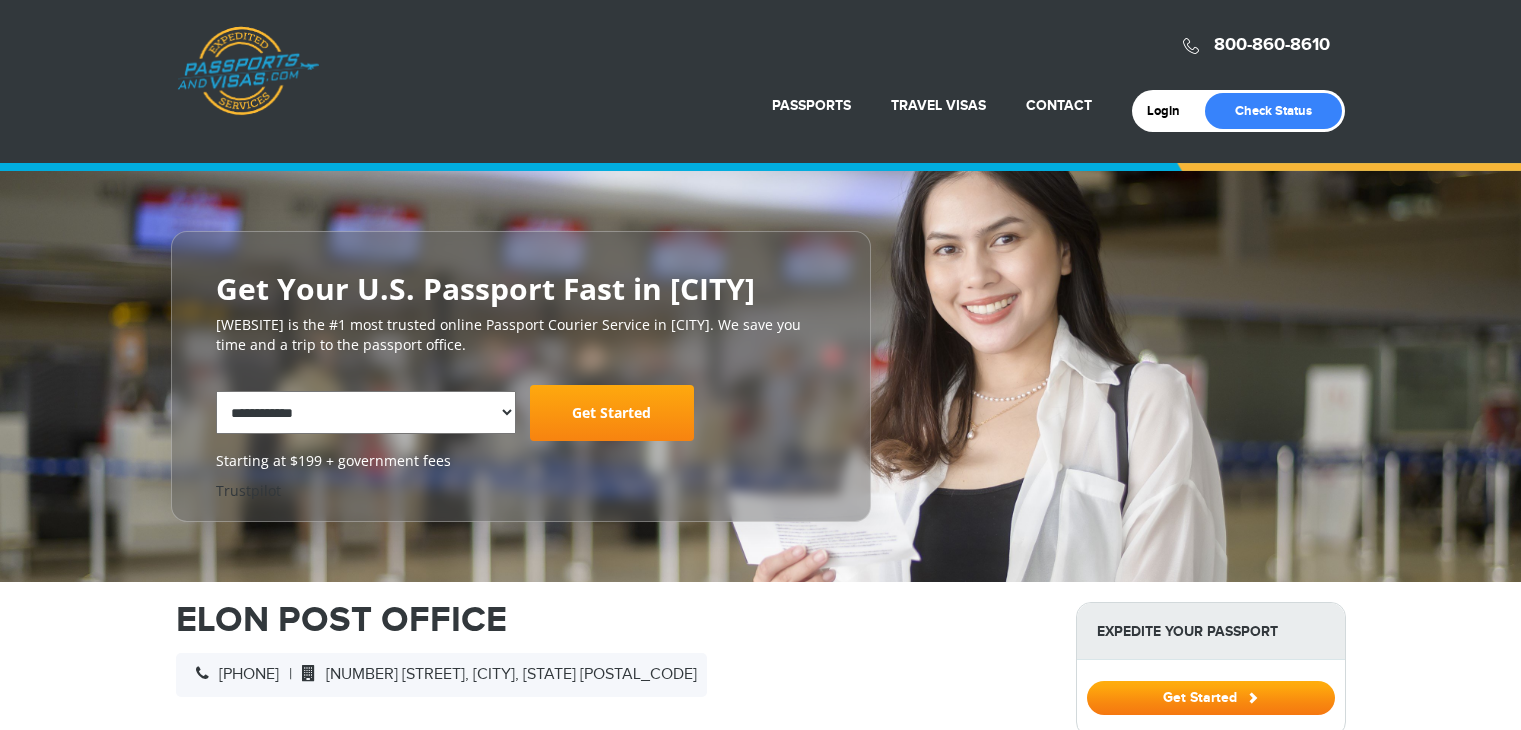 scroll, scrollTop: 1204, scrollLeft: 0, axis: vertical 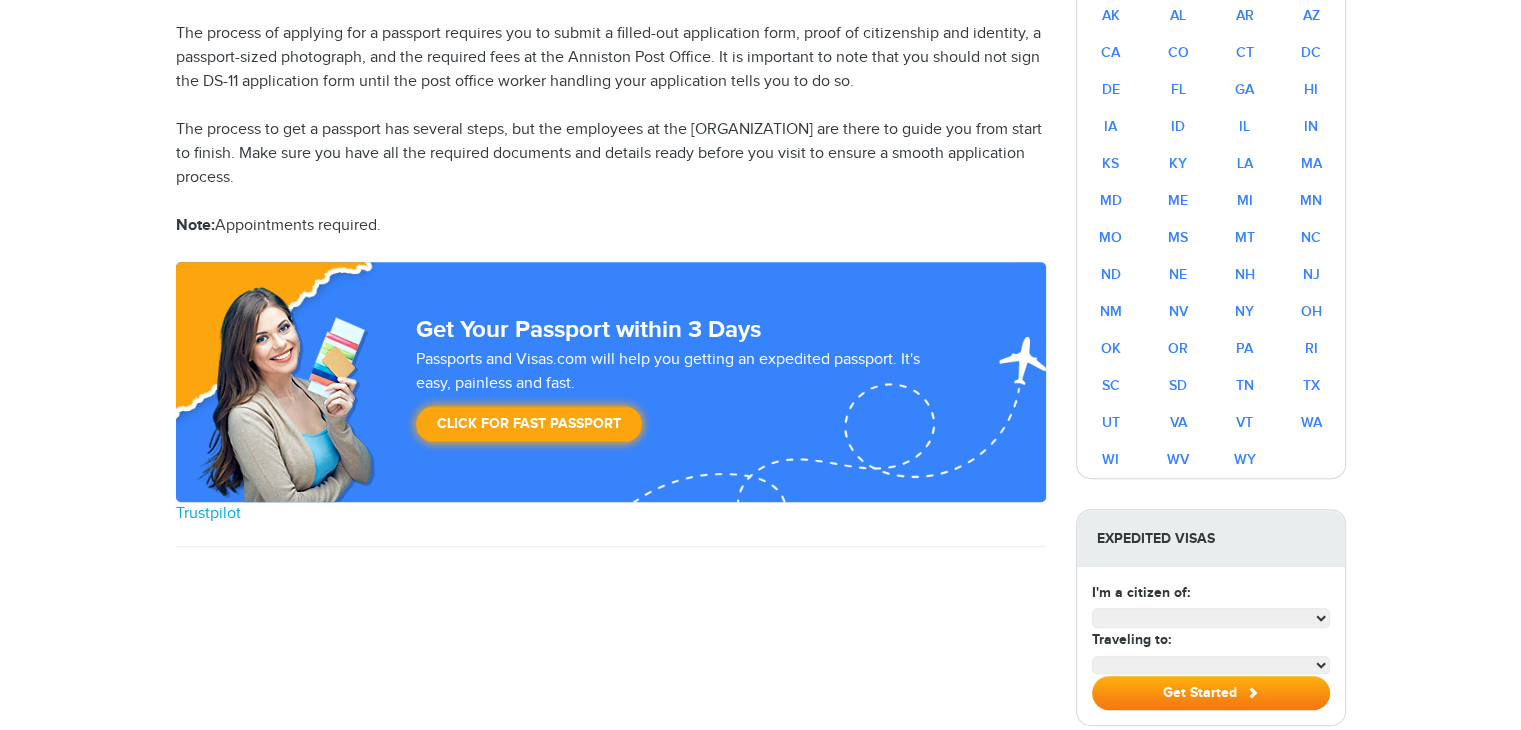 select on "**********" 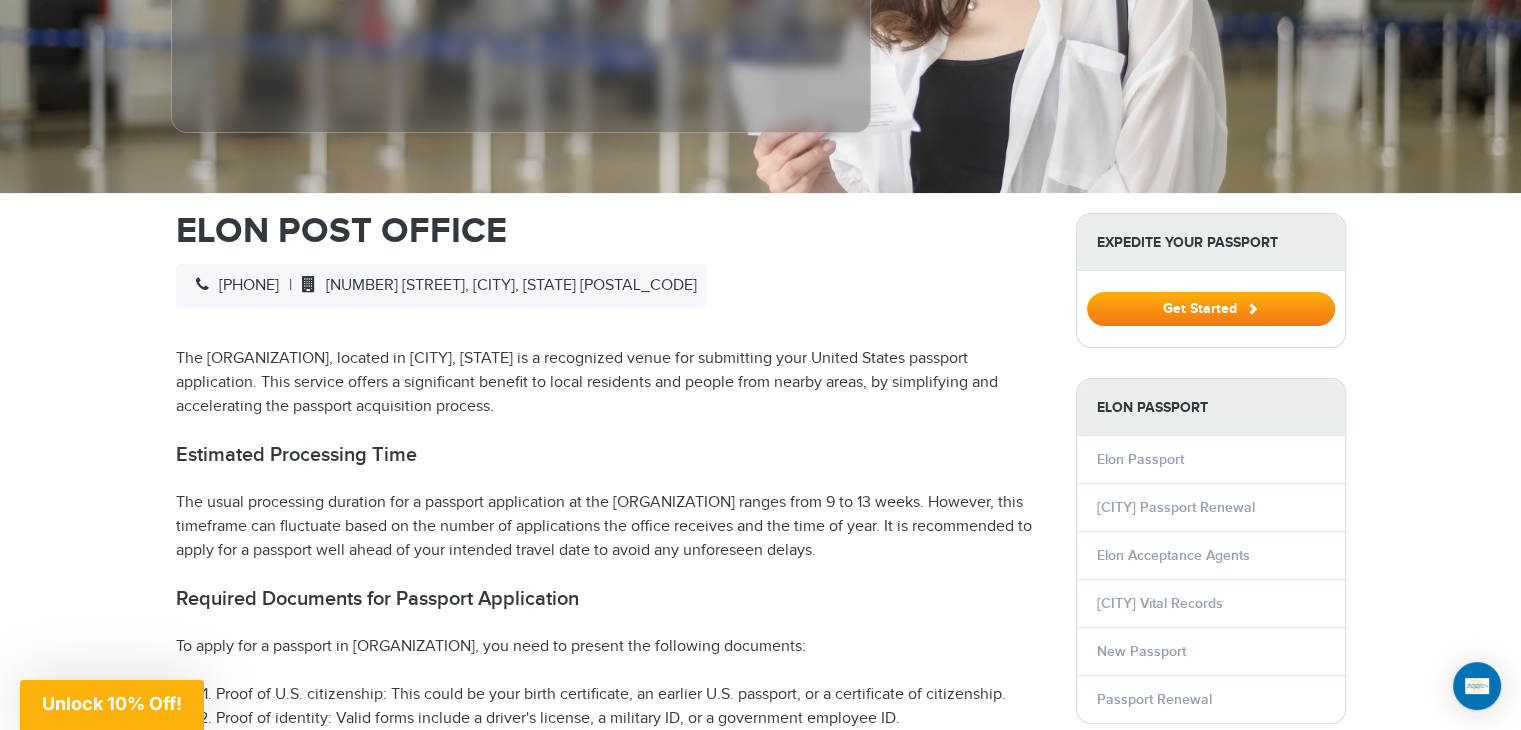 scroll, scrollTop: 384, scrollLeft: 0, axis: vertical 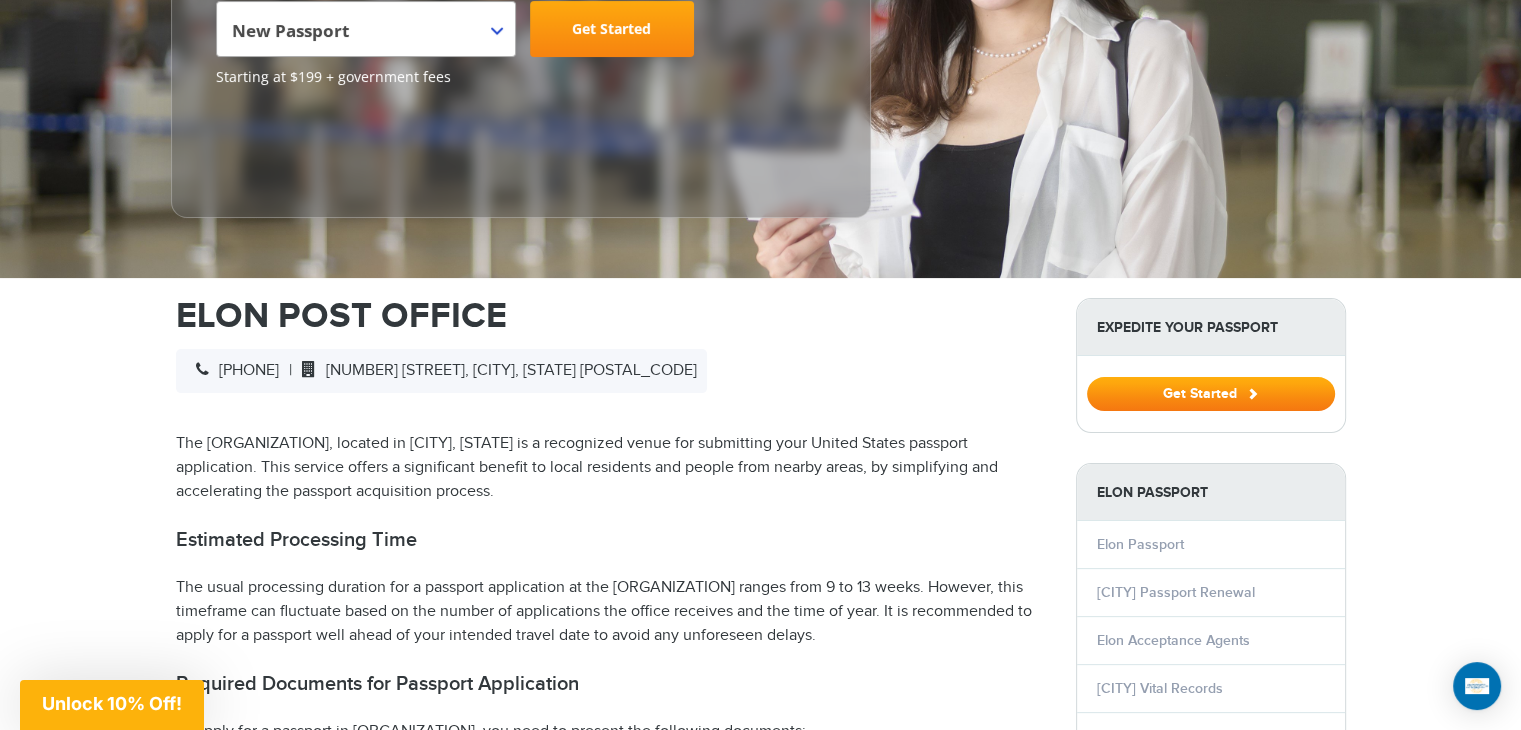click at bounding box center (505, 15) 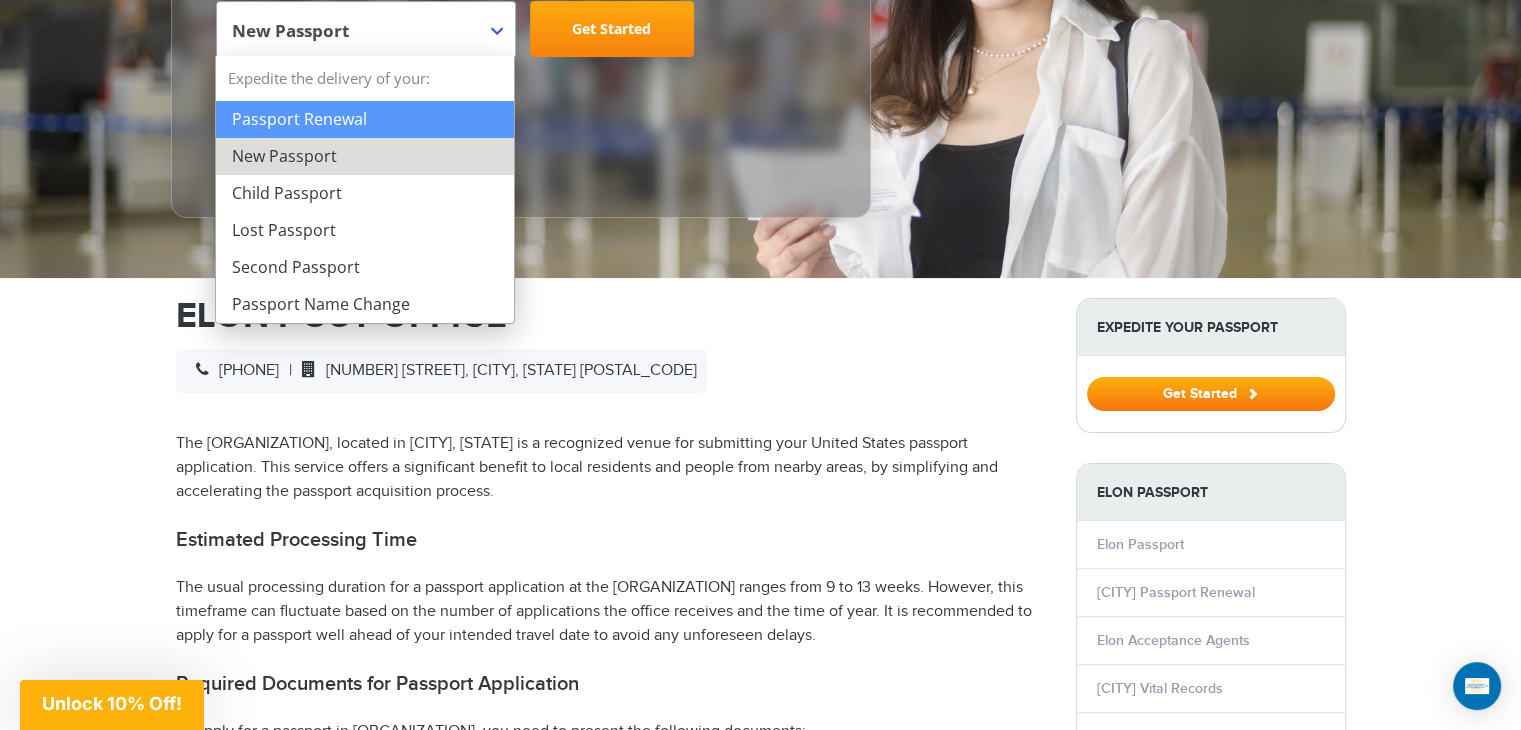 select on "**********" 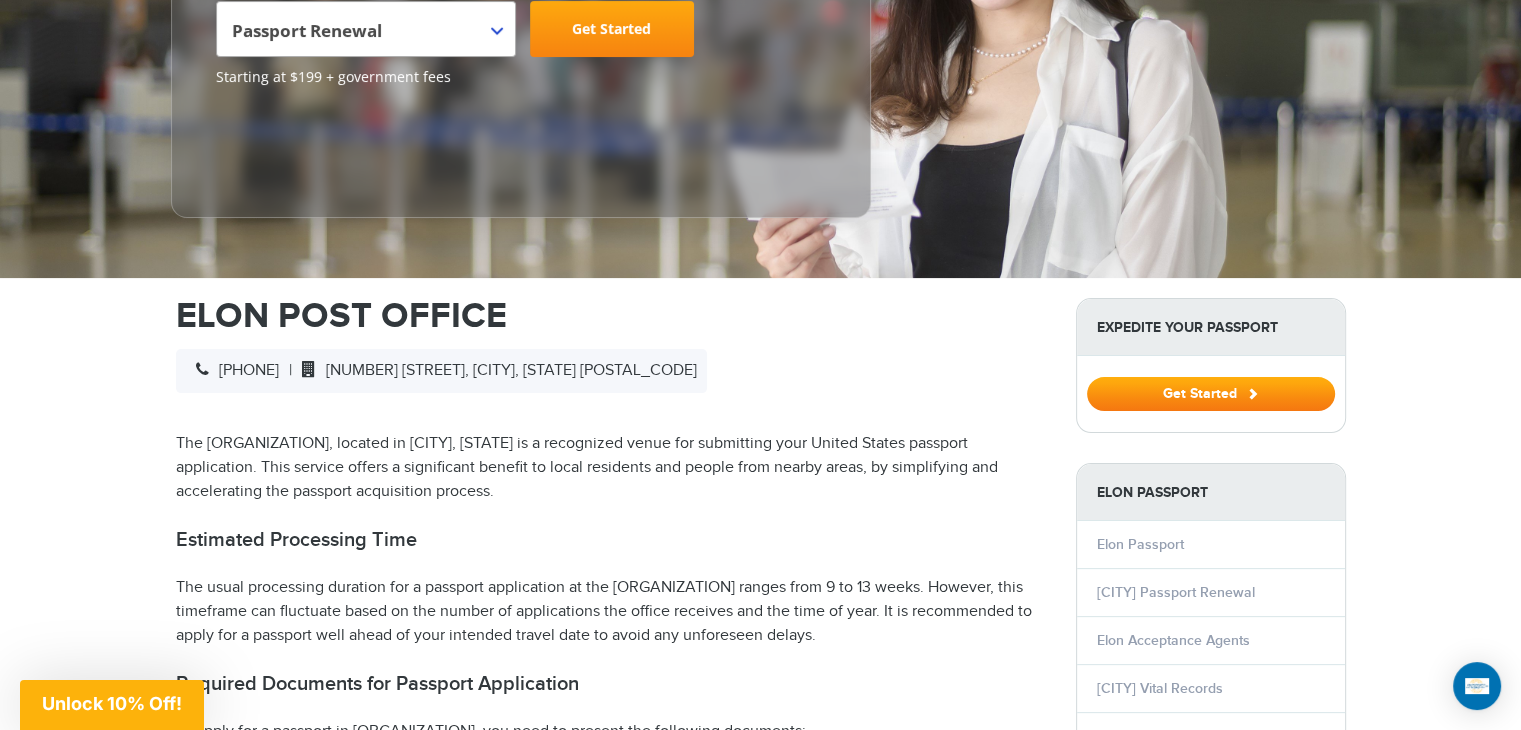 click on "Get Started" at bounding box center [612, 29] 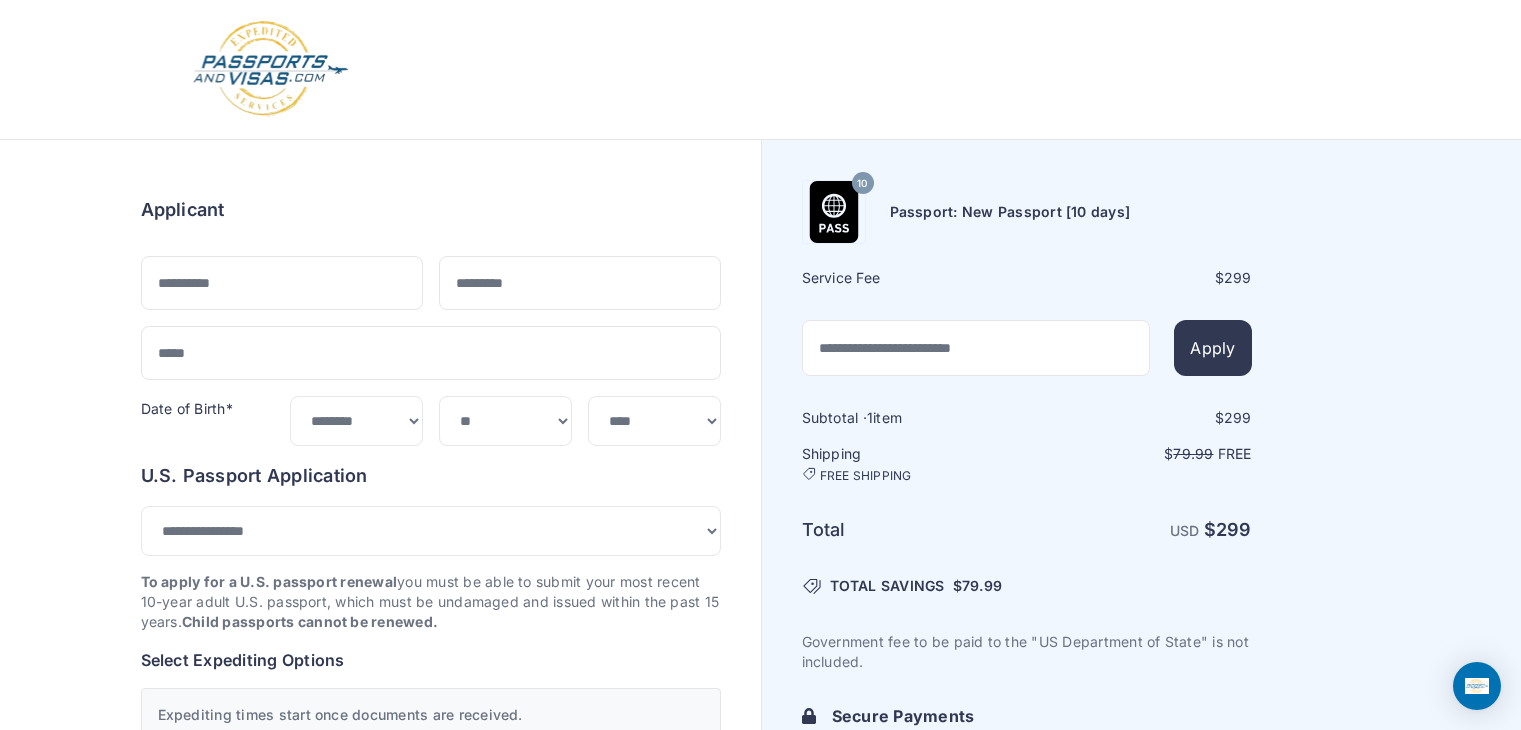 select on "*******" 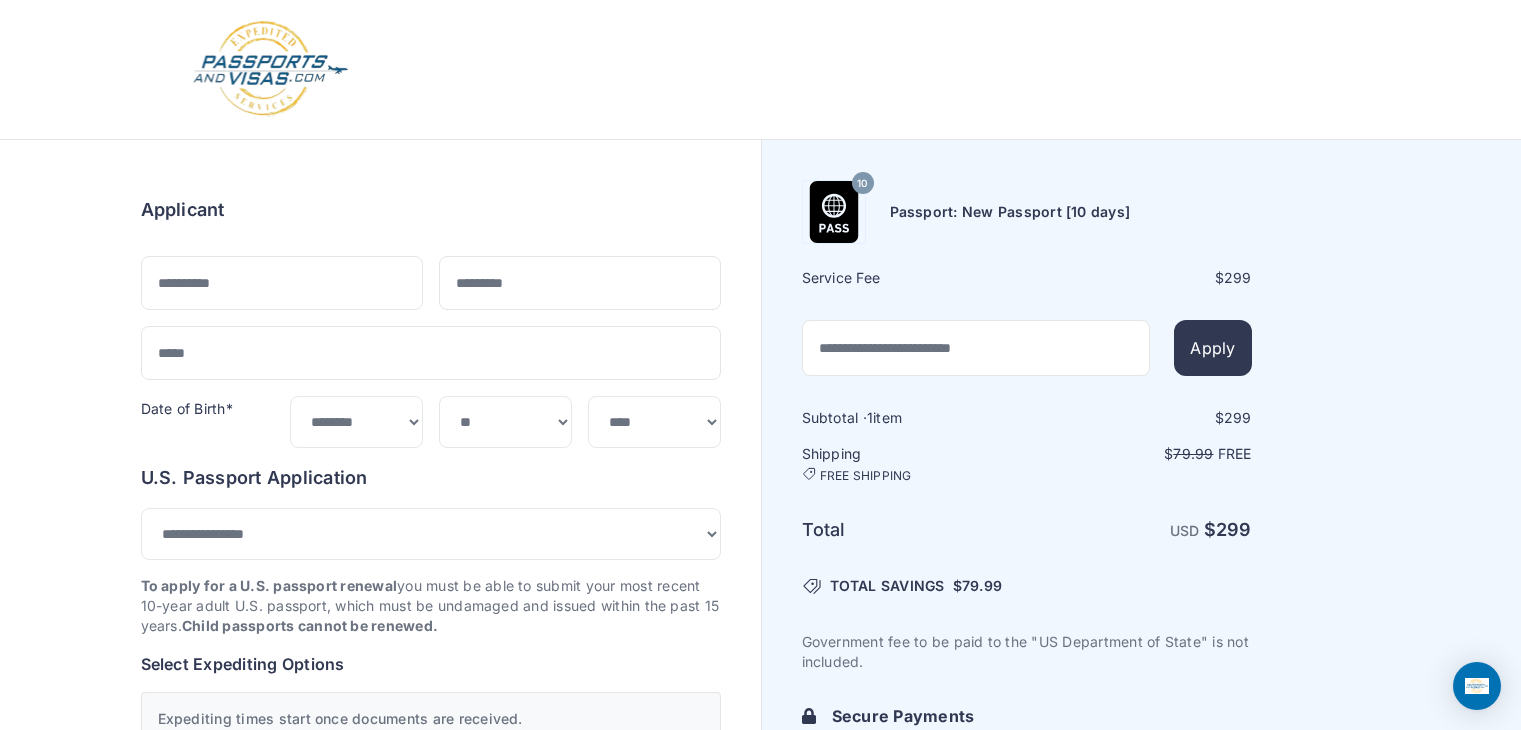 scroll, scrollTop: 0, scrollLeft: 0, axis: both 